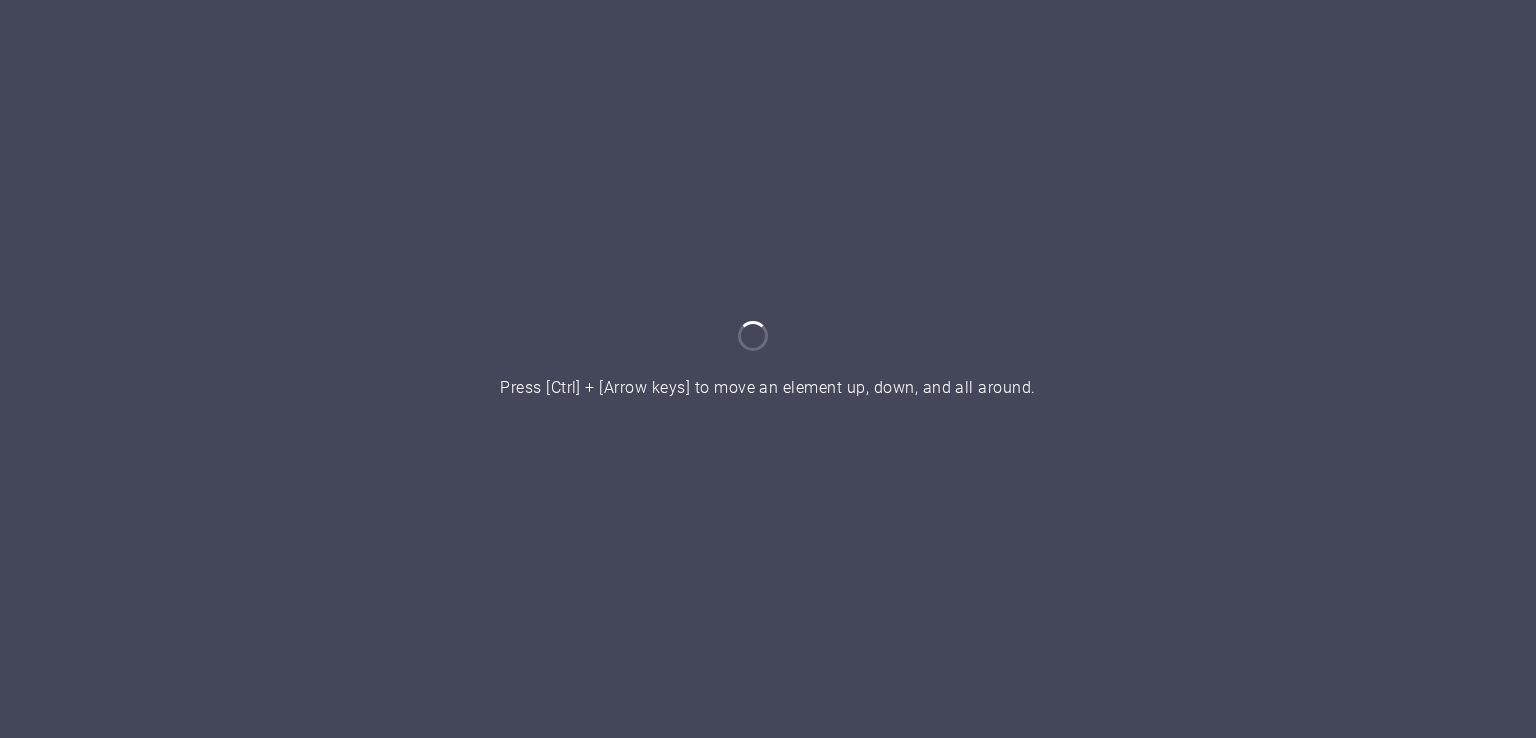 scroll, scrollTop: 0, scrollLeft: 0, axis: both 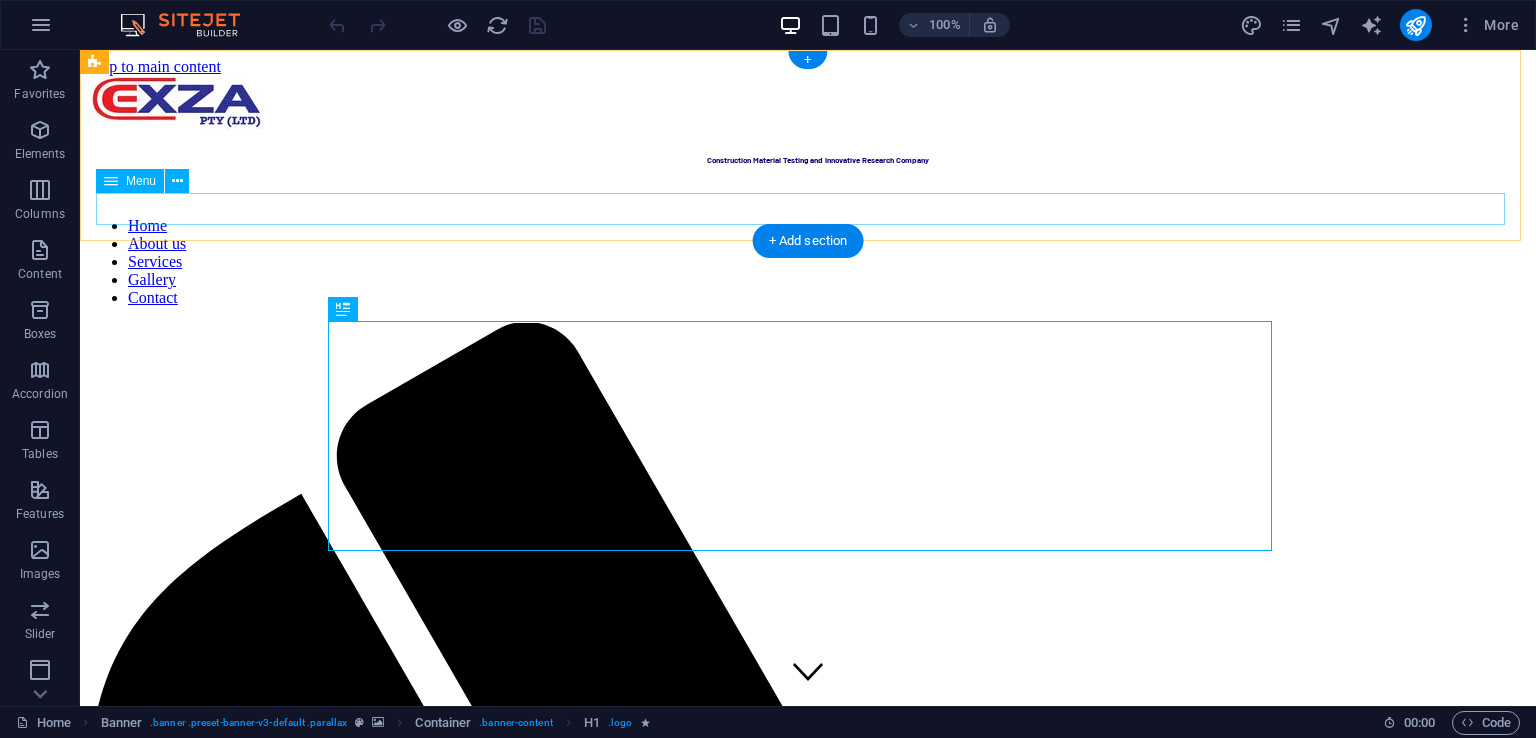click on "Home About us Services Gallery Contact" at bounding box center (808, 262) 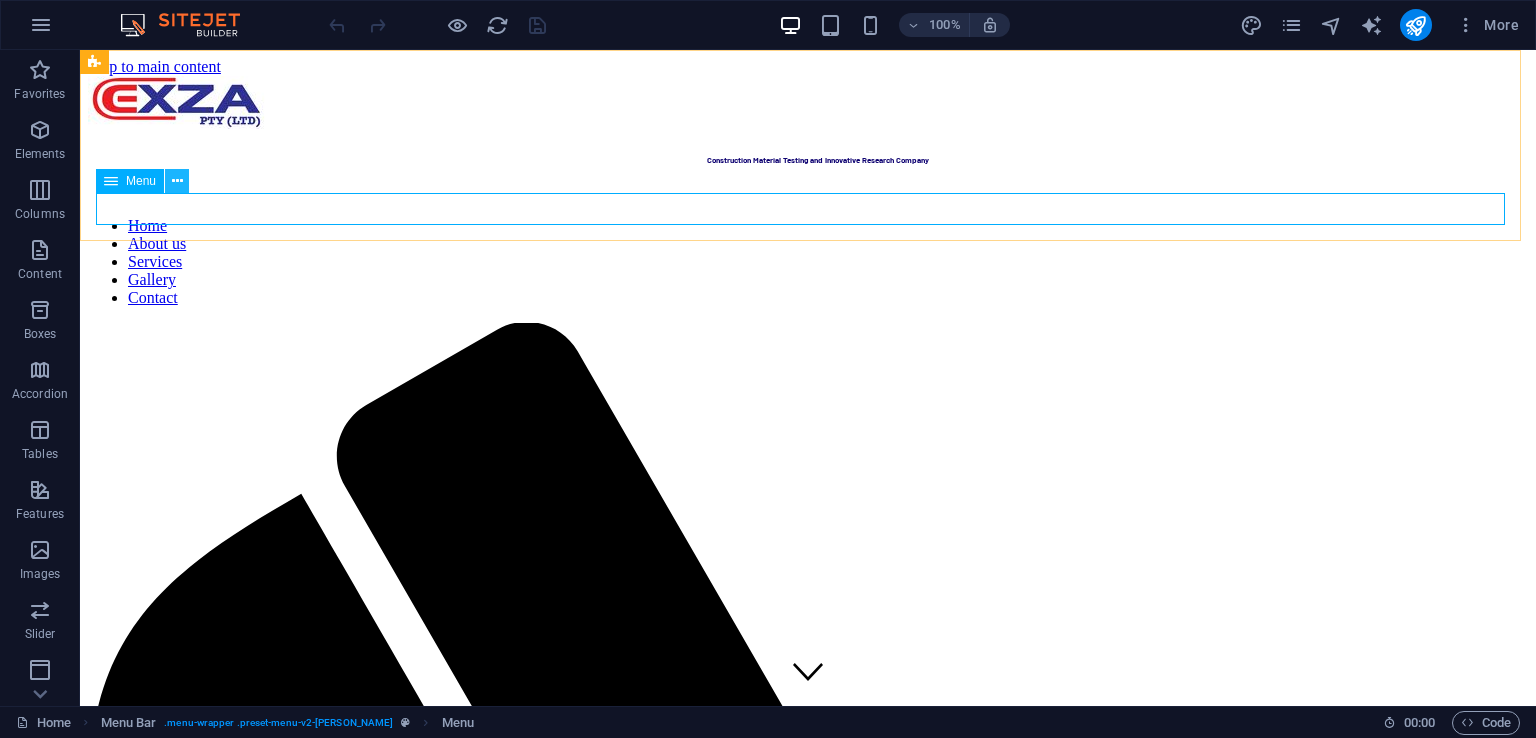 click at bounding box center [177, 181] 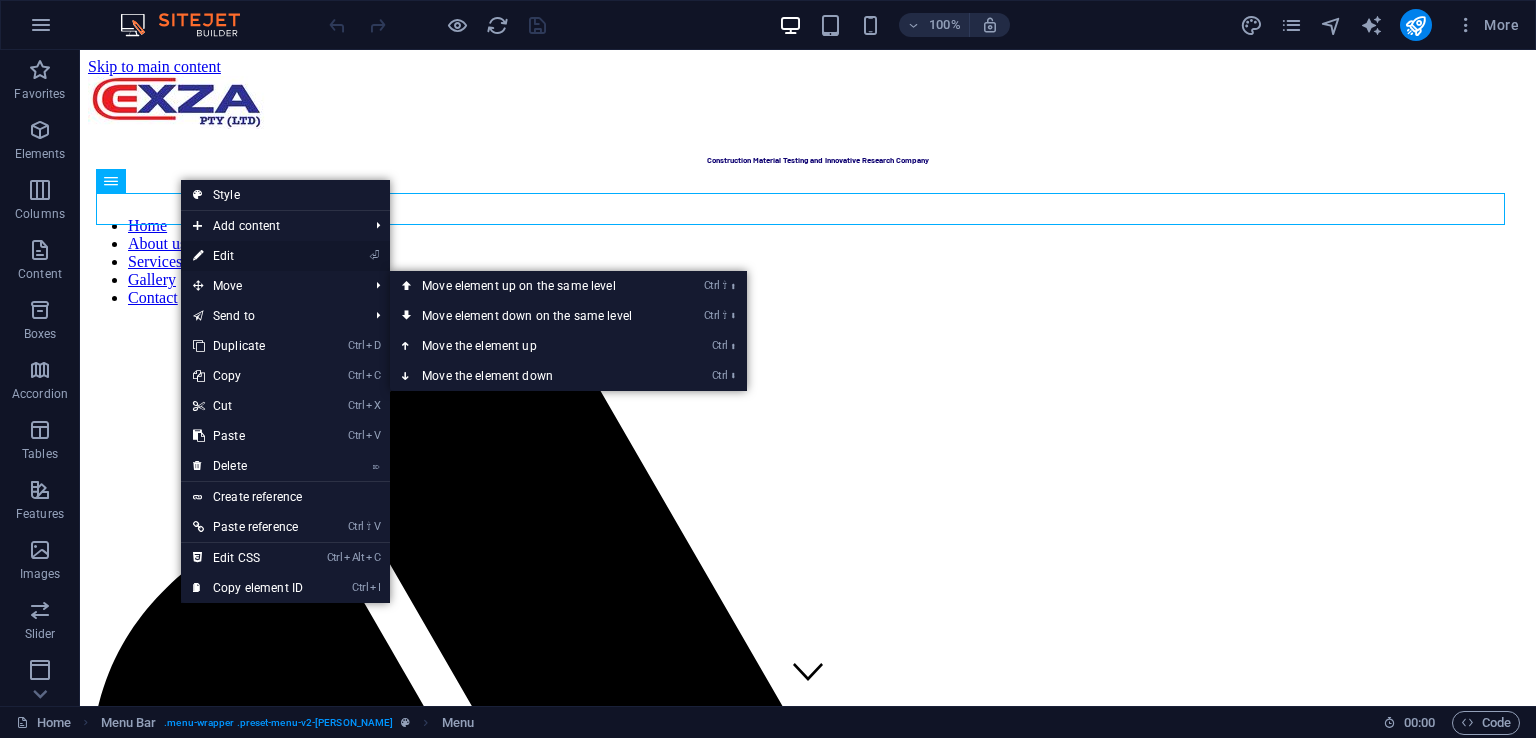 click on "⏎  Edit" at bounding box center (248, 256) 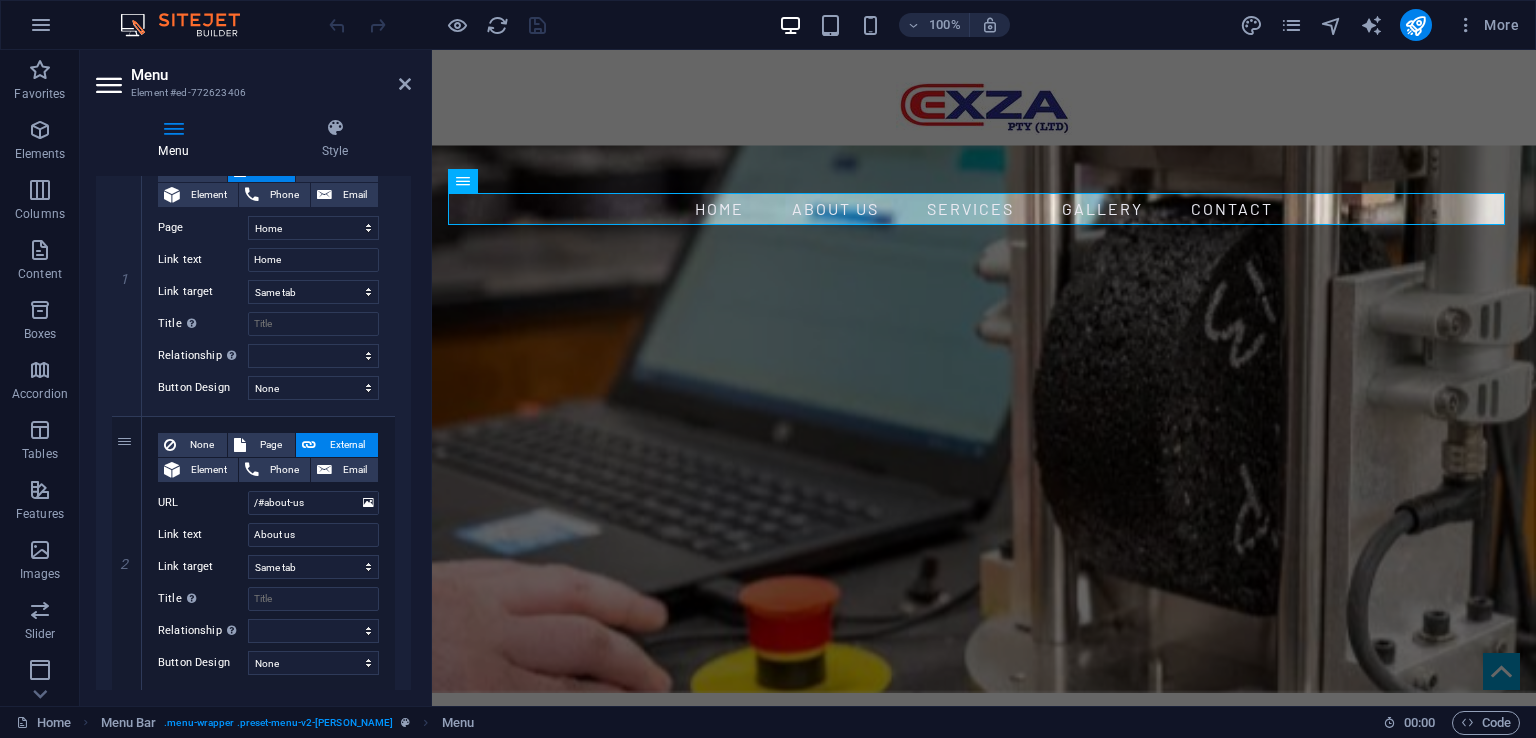 scroll, scrollTop: 229, scrollLeft: 0, axis: vertical 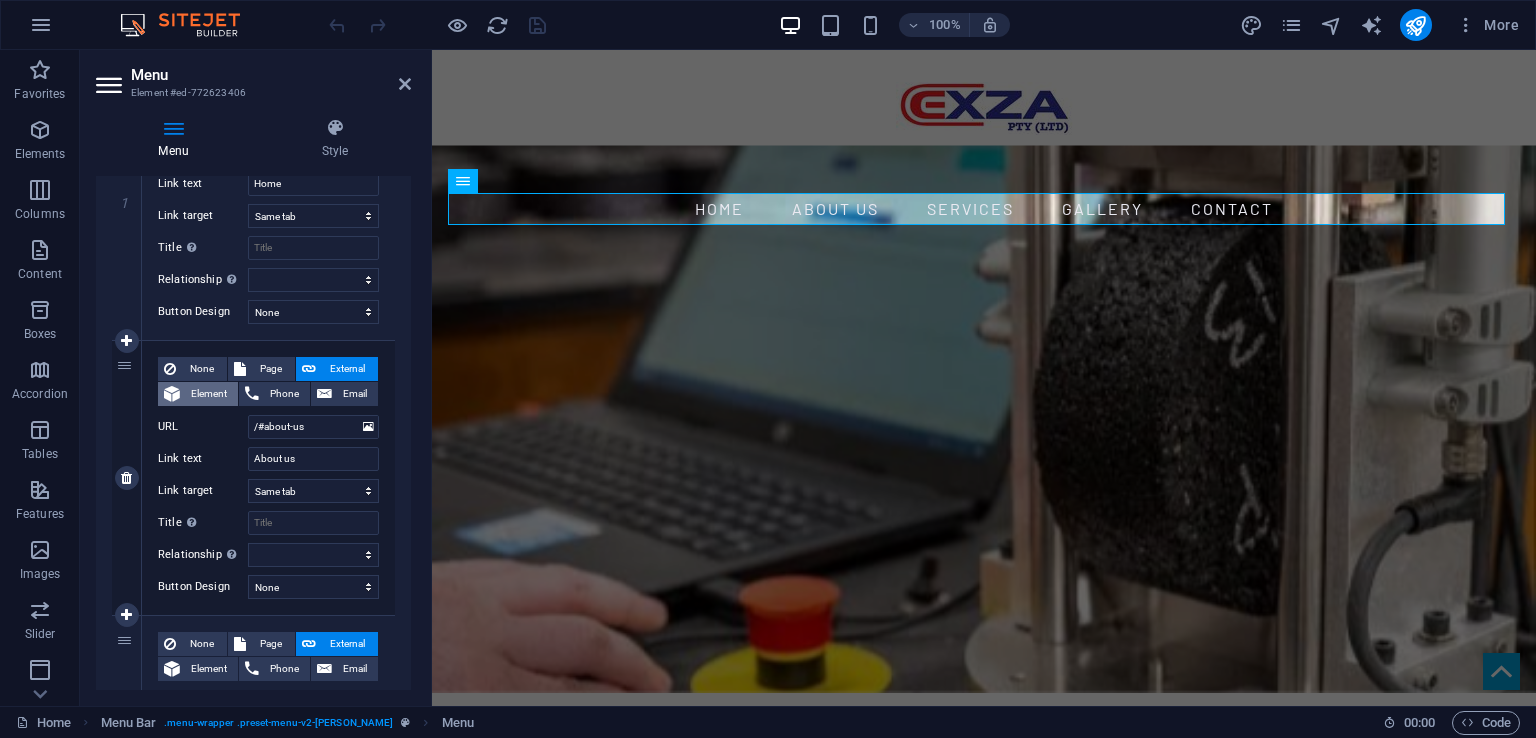 click on "Element" at bounding box center [209, 394] 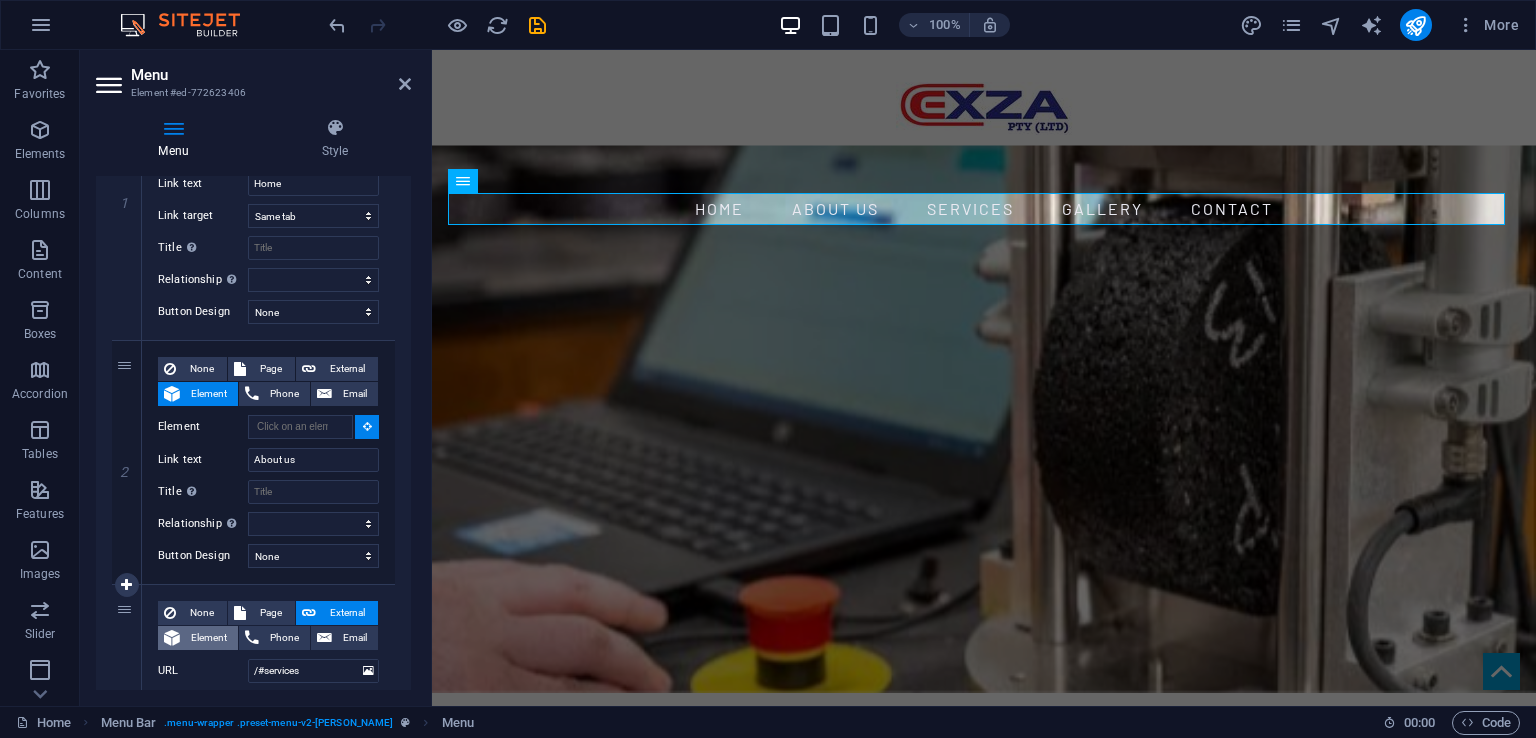 click on "Element" at bounding box center [209, 638] 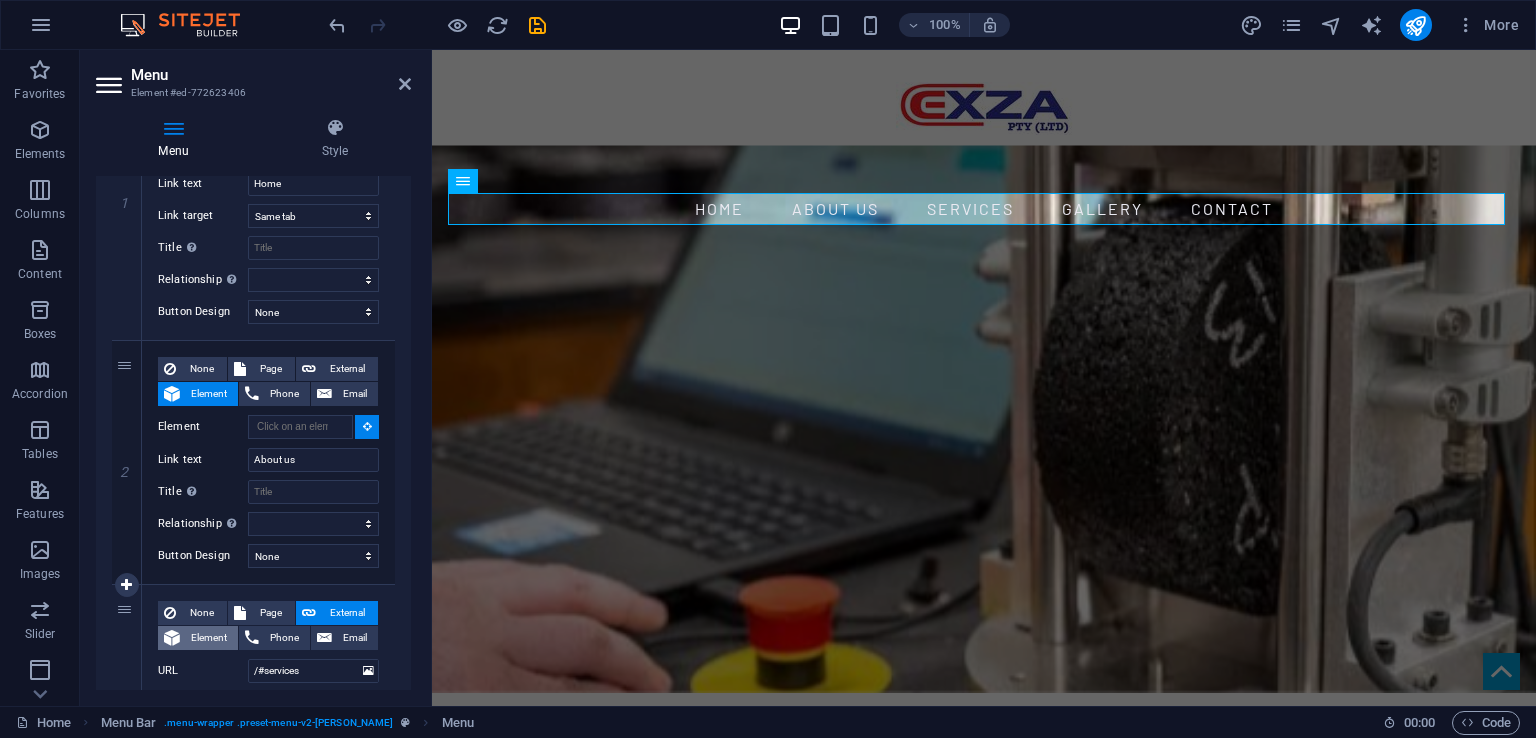 select 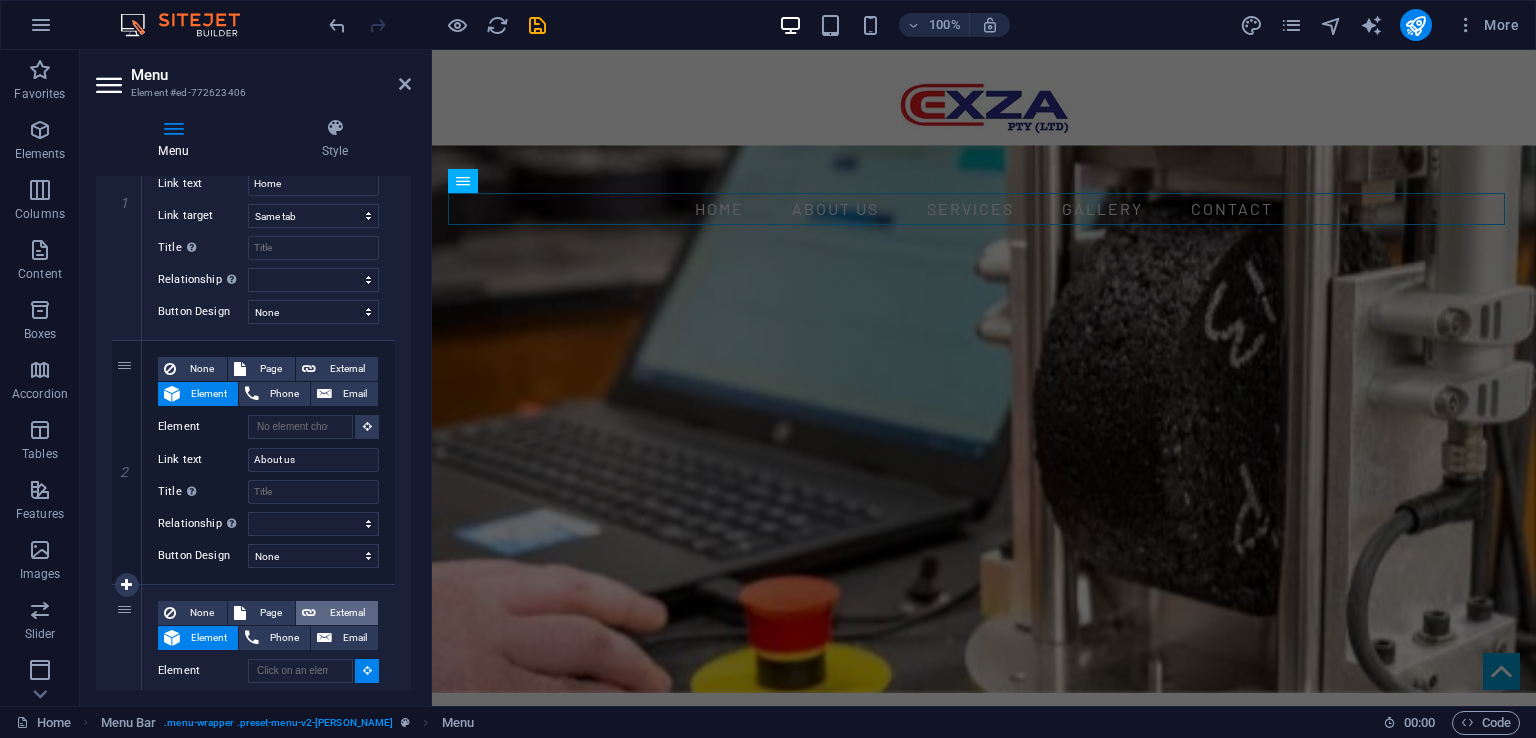 click on "External" at bounding box center (347, 613) 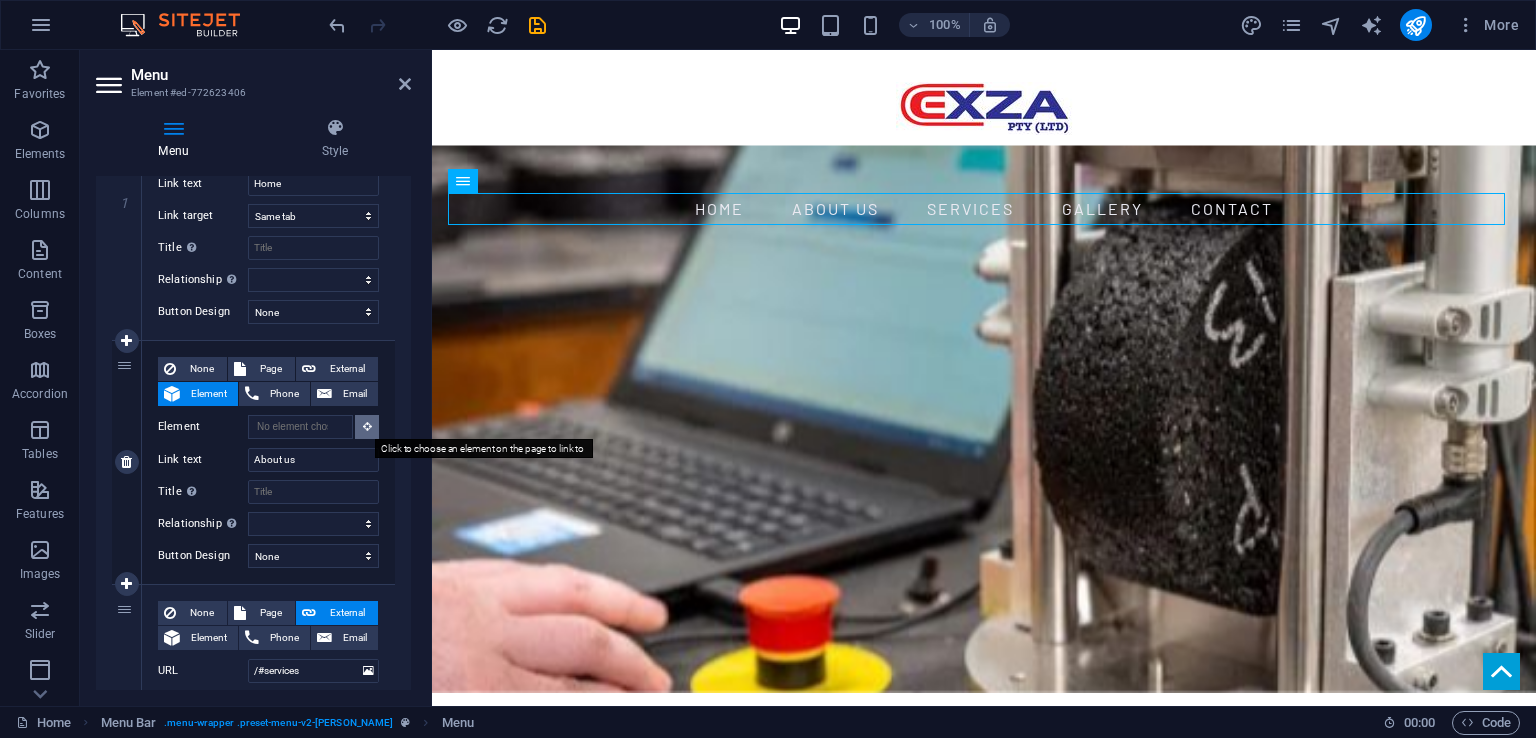 click at bounding box center (367, 426) 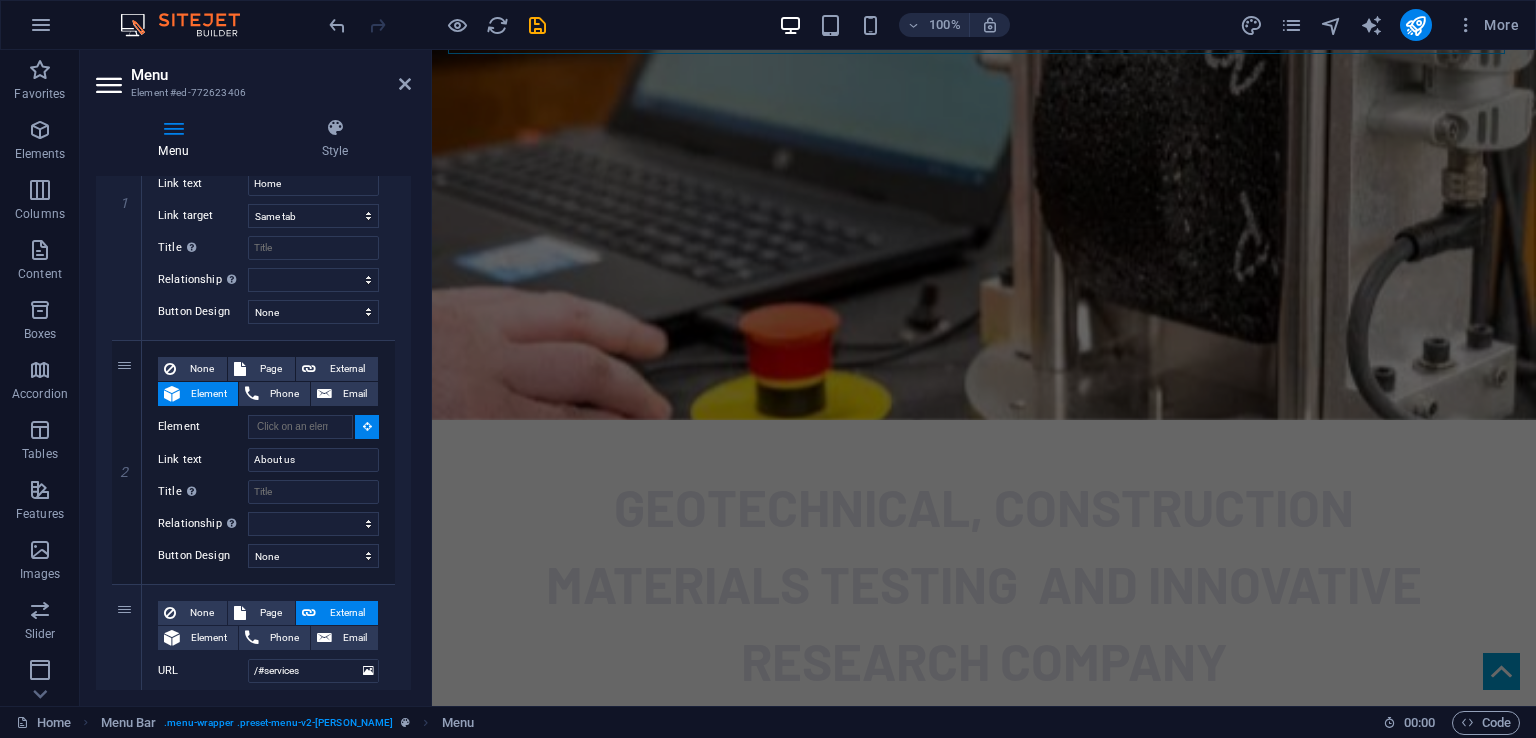 scroll, scrollTop: 464, scrollLeft: 0, axis: vertical 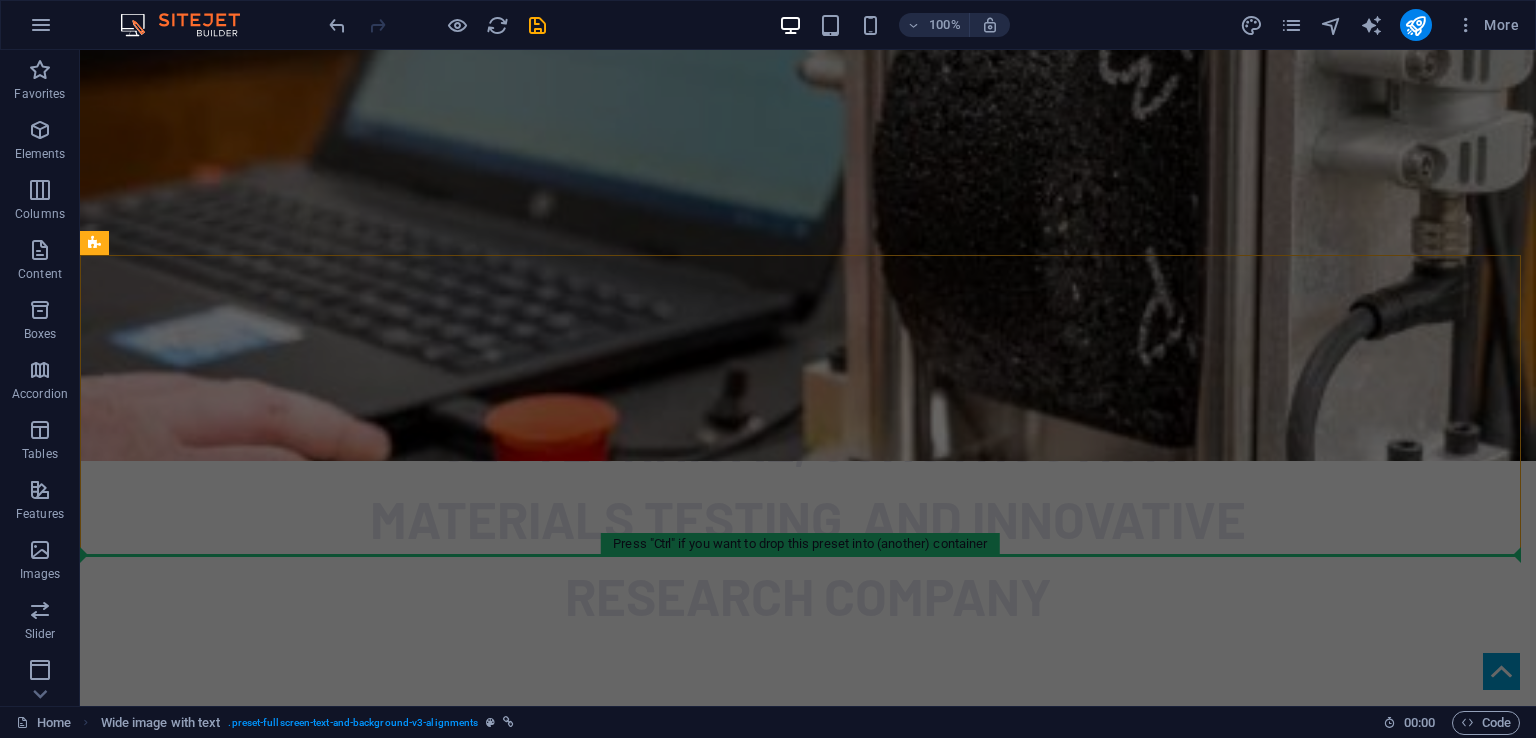 drag, startPoint x: 84, startPoint y: 258, endPoint x: 1514, endPoint y: 557, distance: 1460.9247 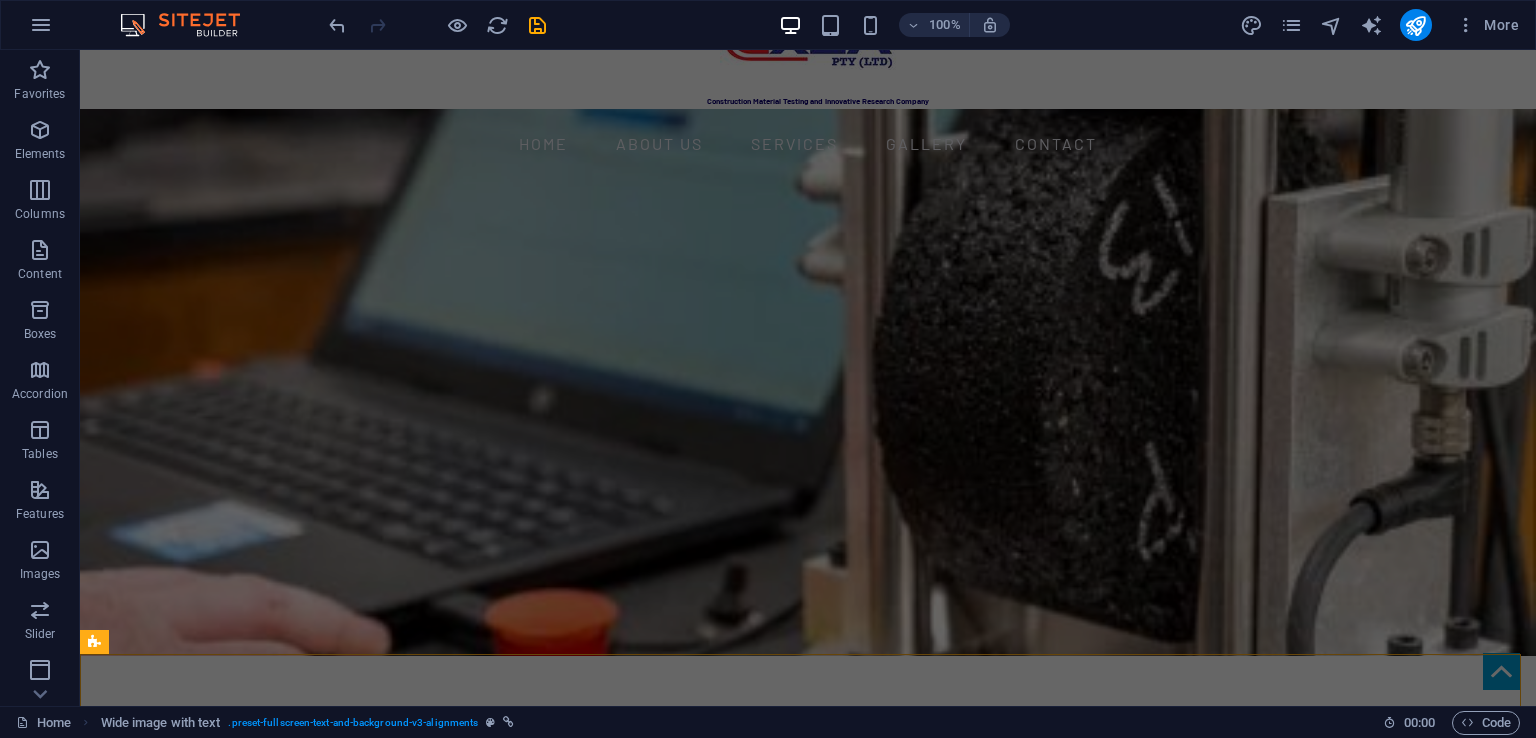 scroll, scrollTop: 57, scrollLeft: 0, axis: vertical 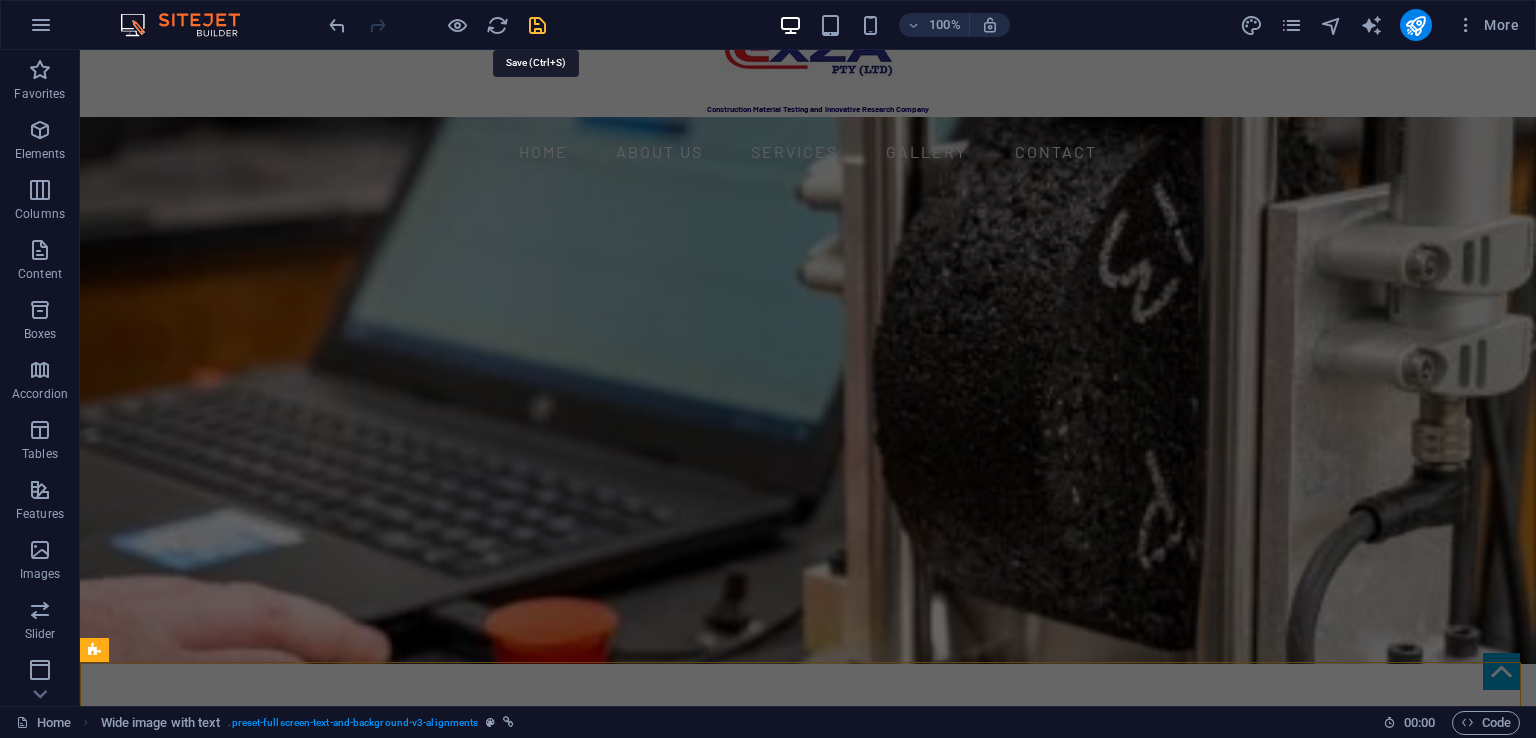 click at bounding box center [537, 25] 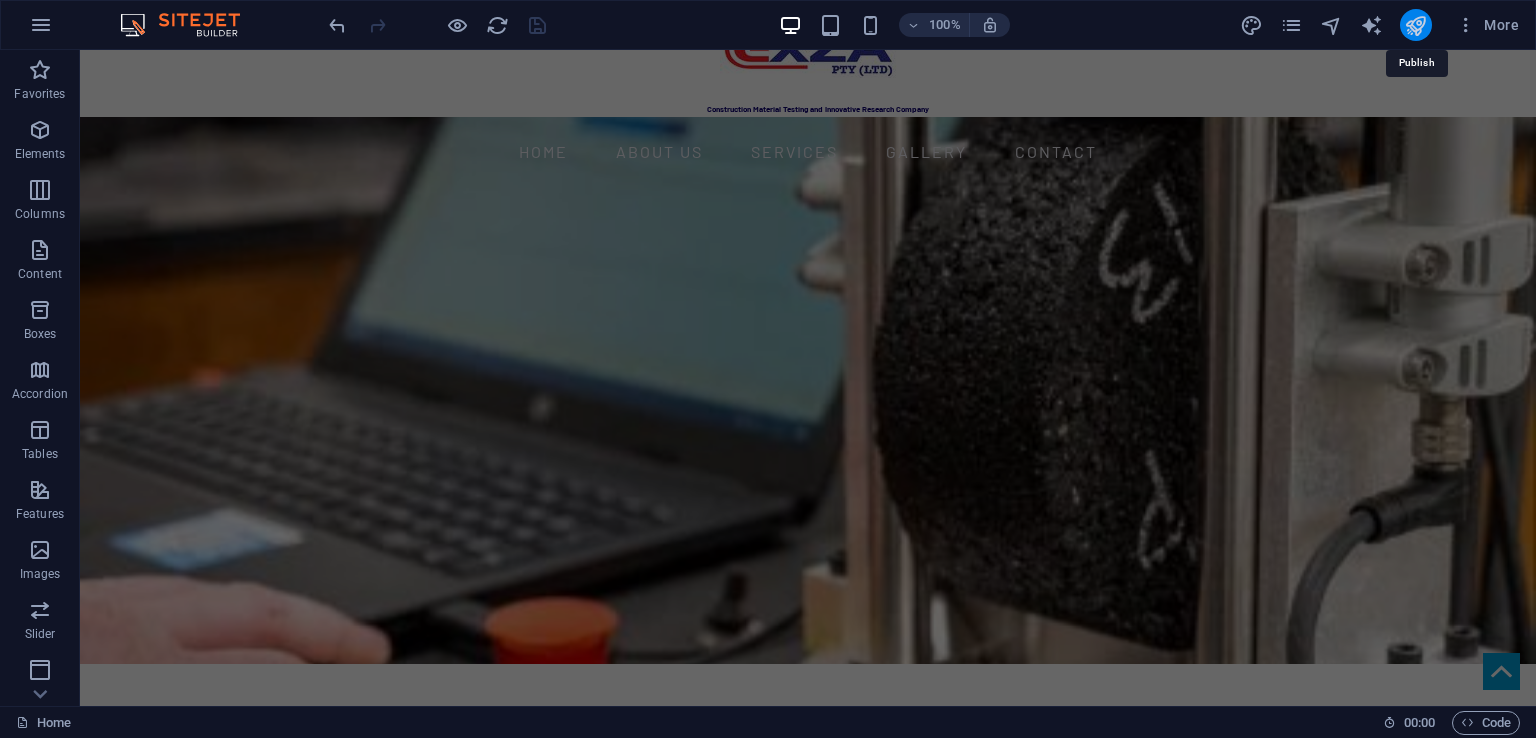 click at bounding box center [1415, 25] 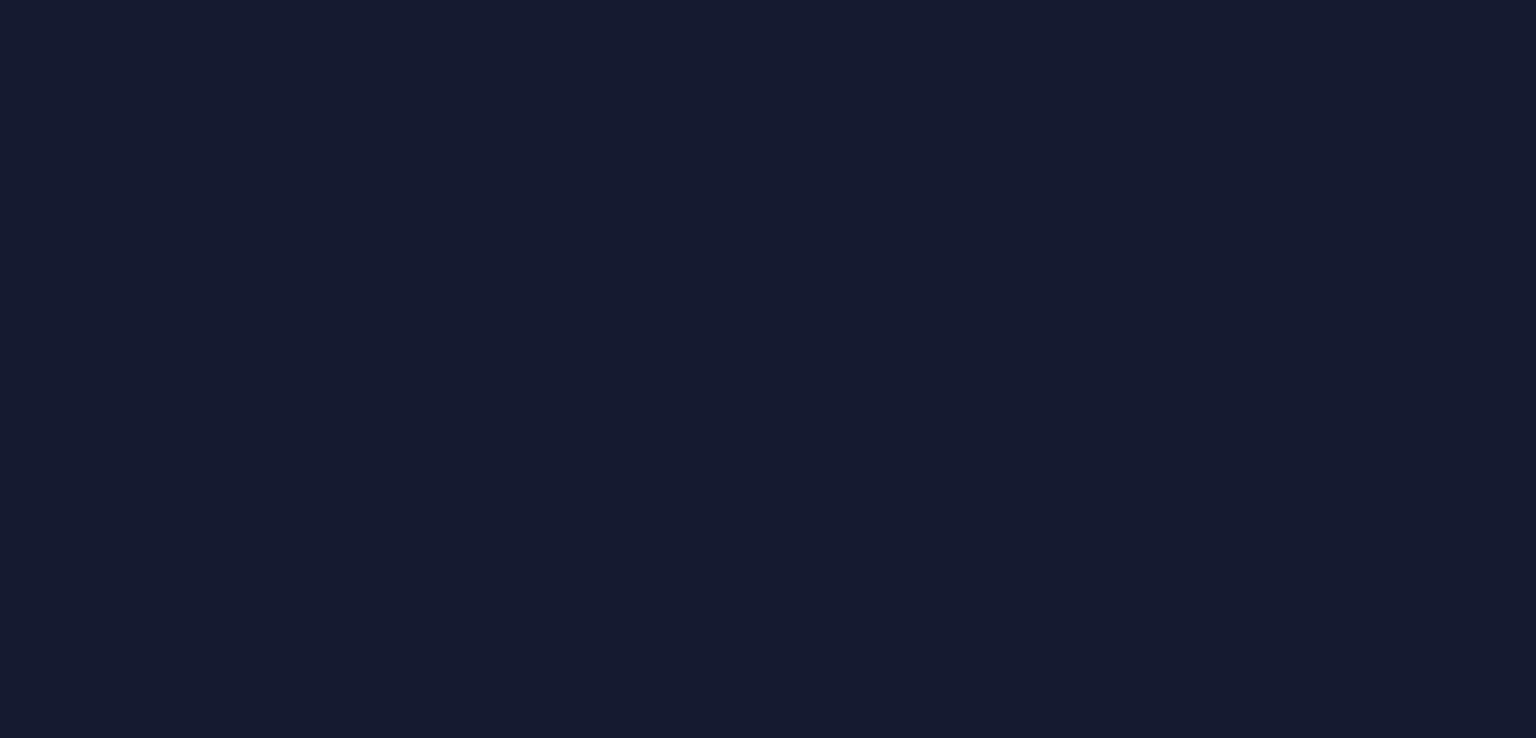 scroll, scrollTop: 0, scrollLeft: 0, axis: both 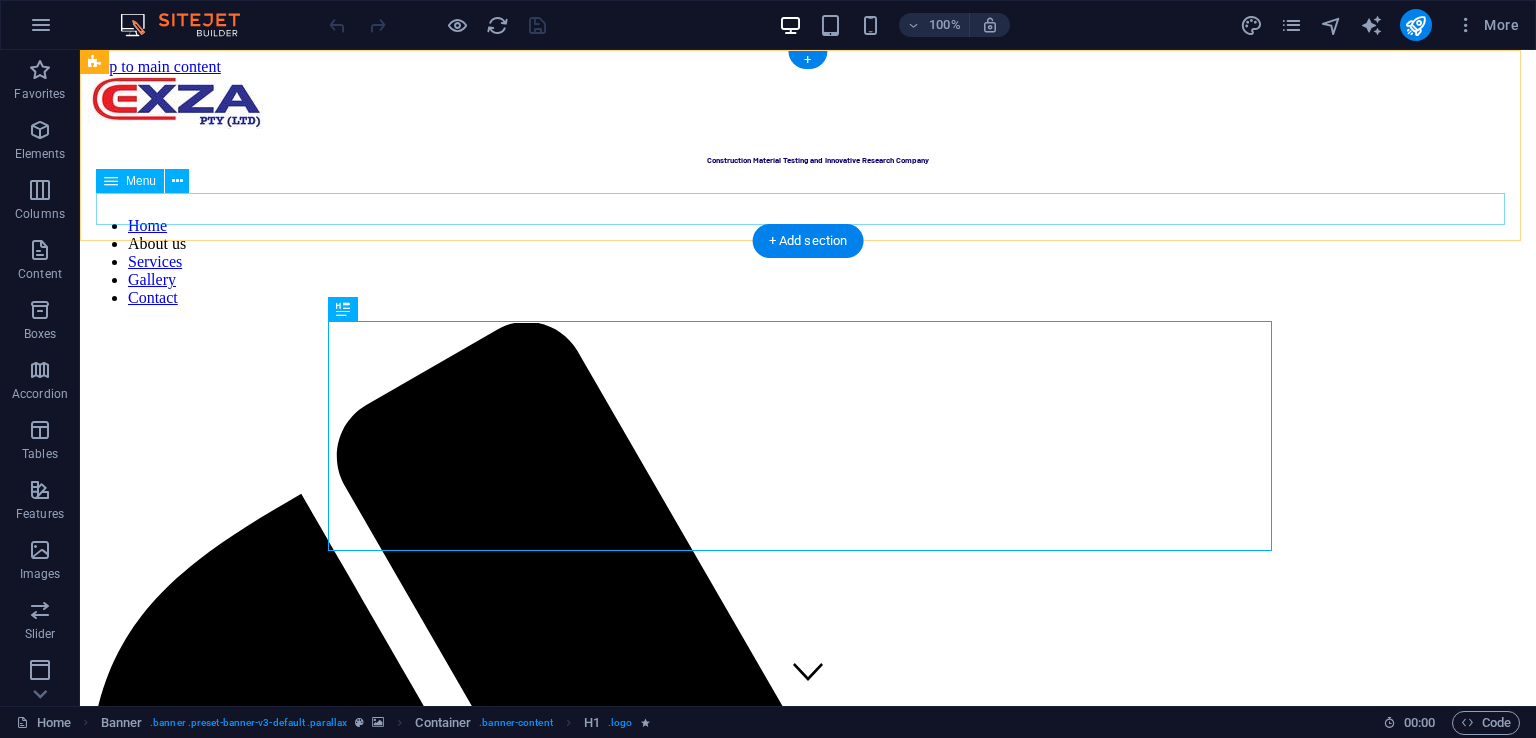 click on "Home About us Services Gallery Contact" at bounding box center [808, 262] 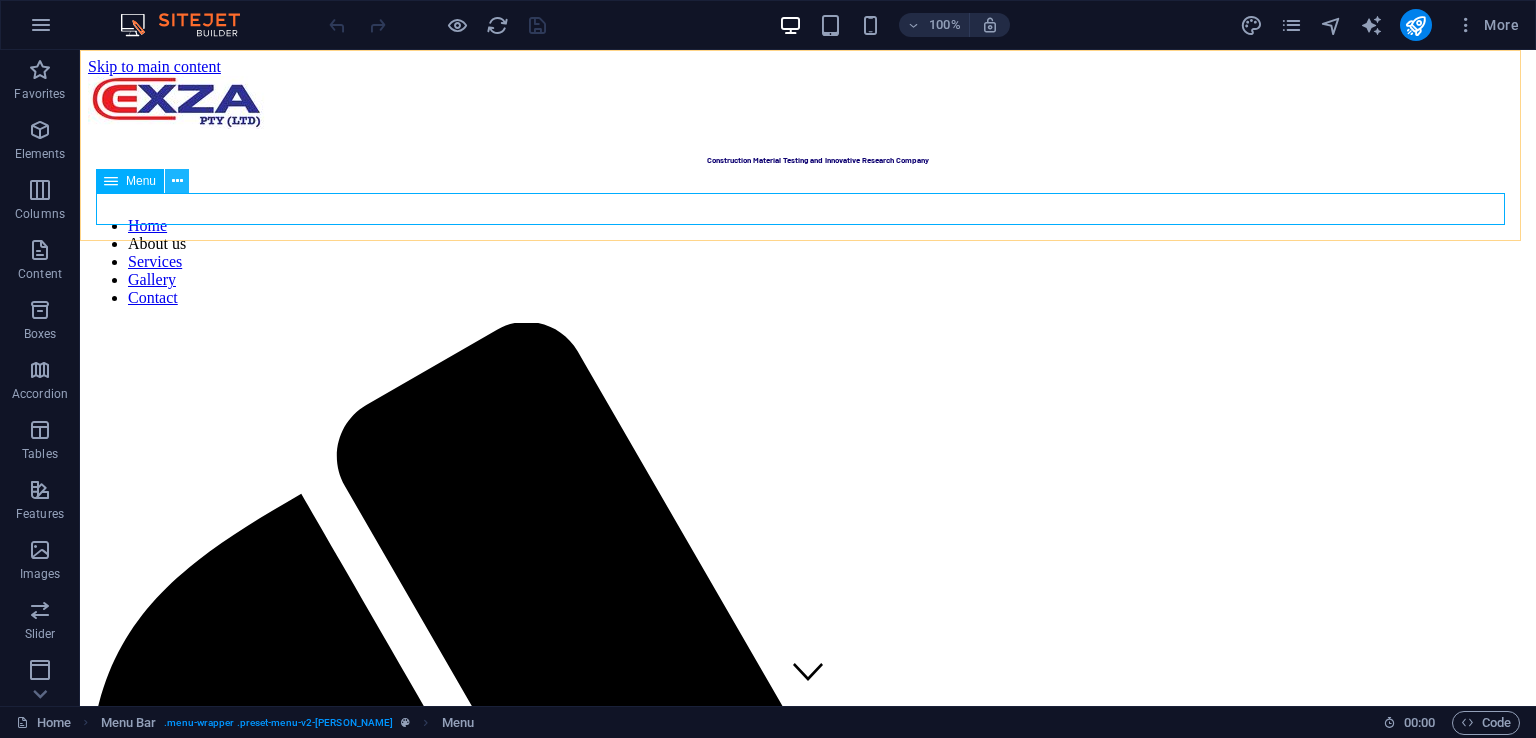 click at bounding box center (177, 181) 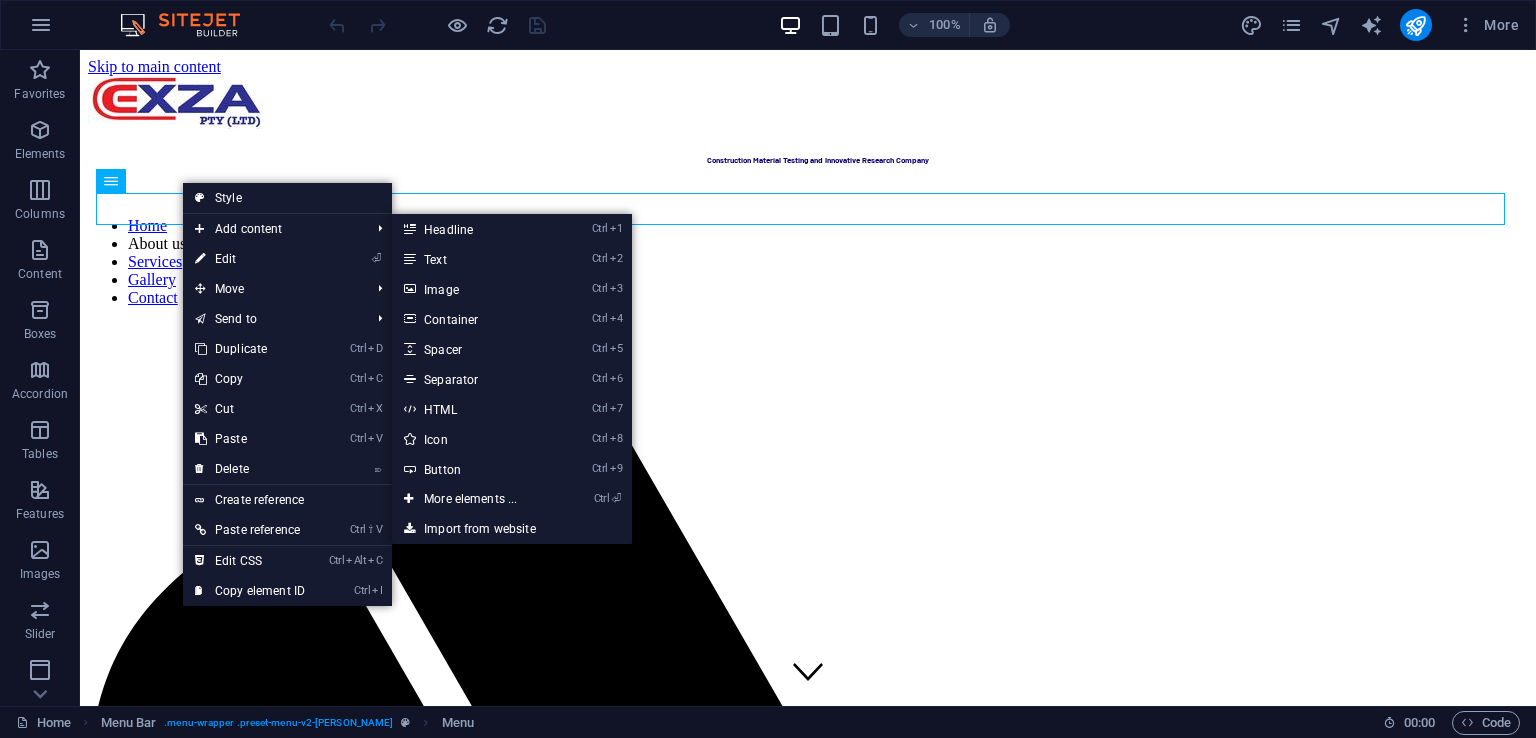 click on "⏎  Edit" at bounding box center [250, 259] 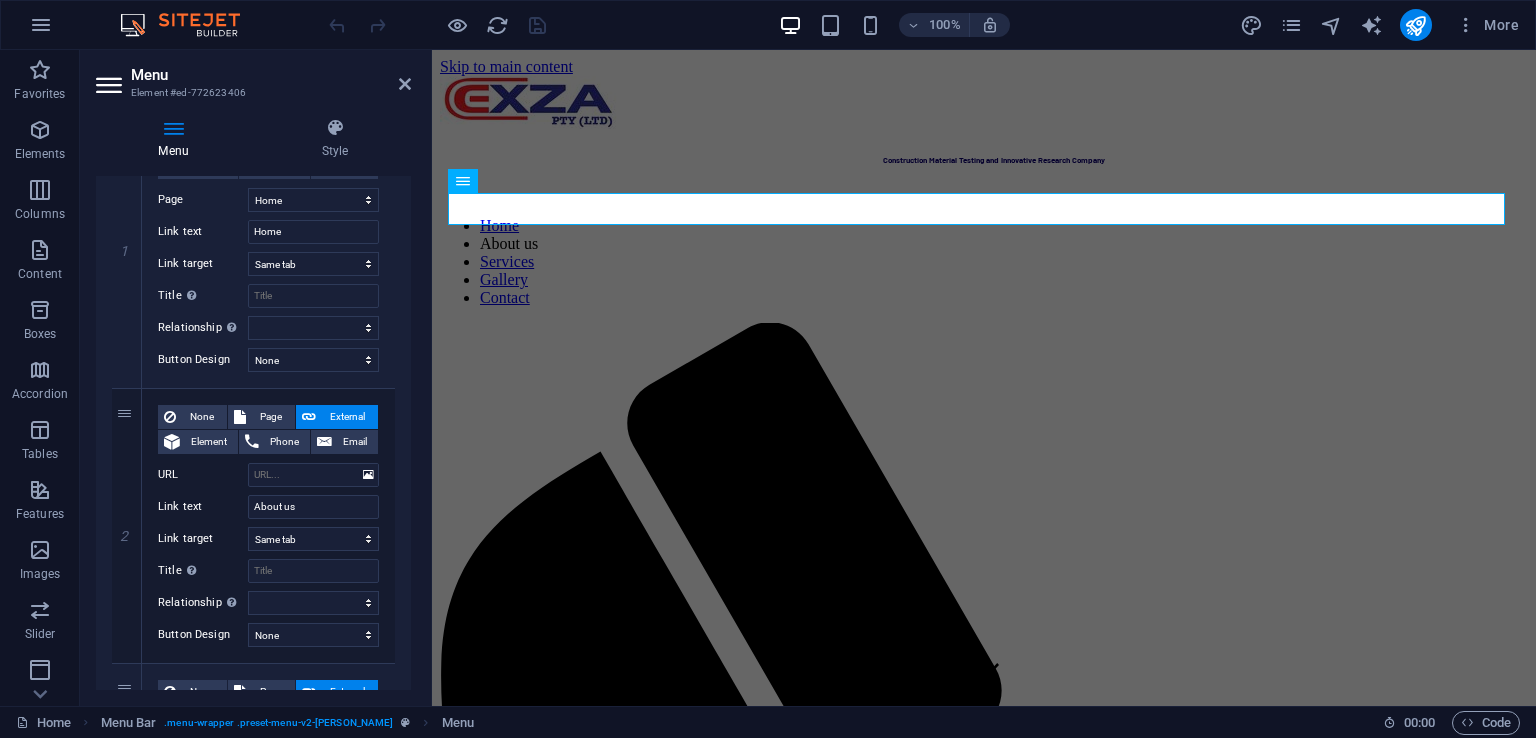 scroll, scrollTop: 262, scrollLeft: 0, axis: vertical 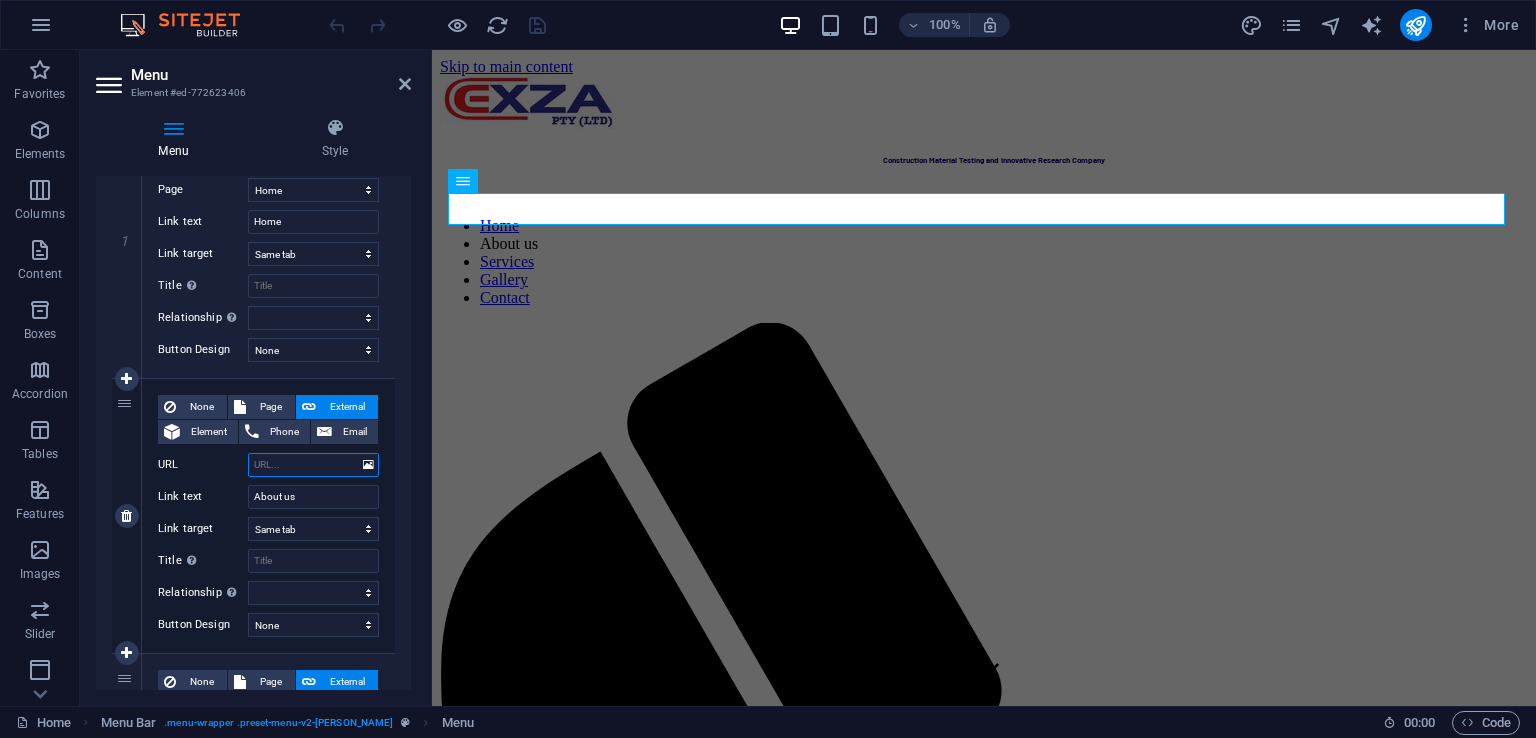 click on "URL" at bounding box center (313, 465) 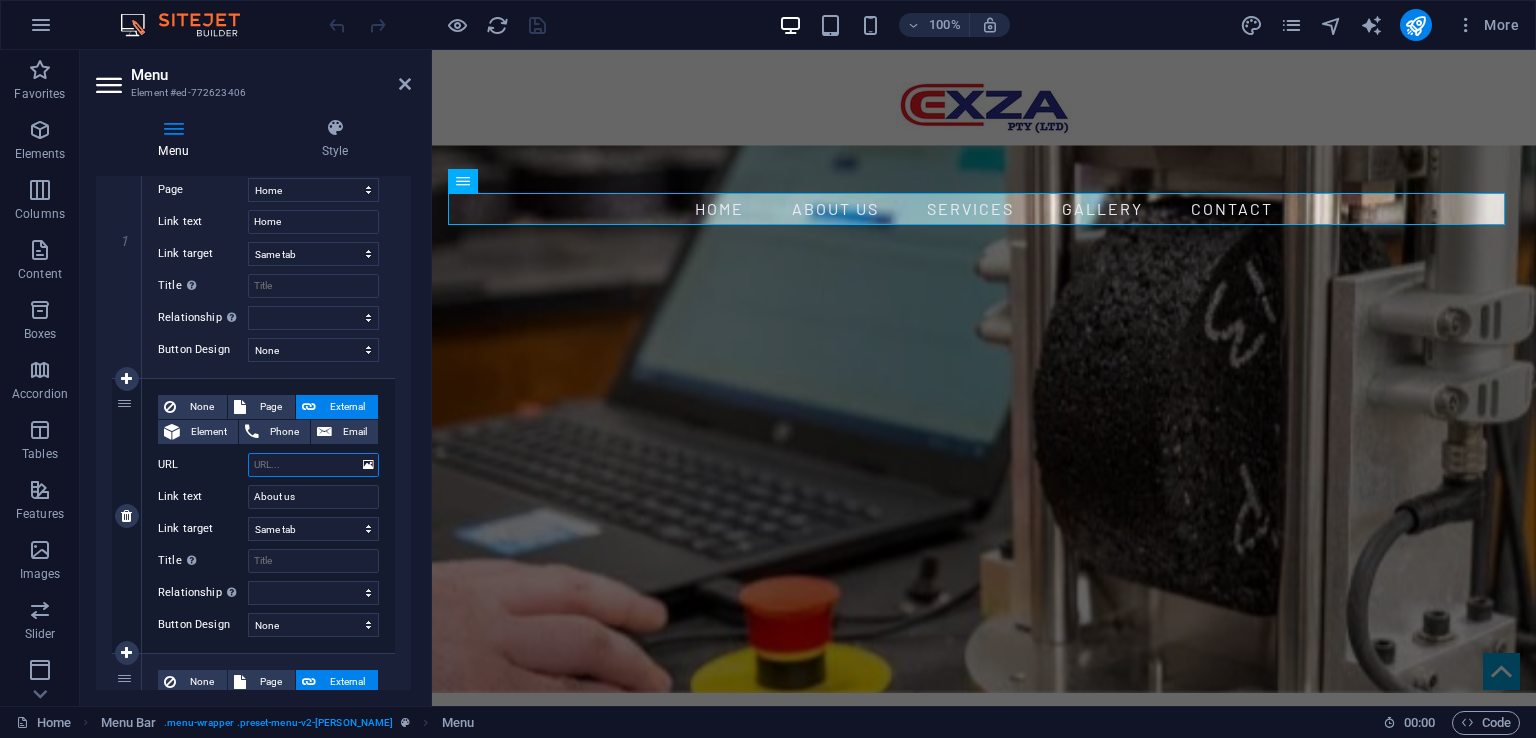 type on "/#about-us" 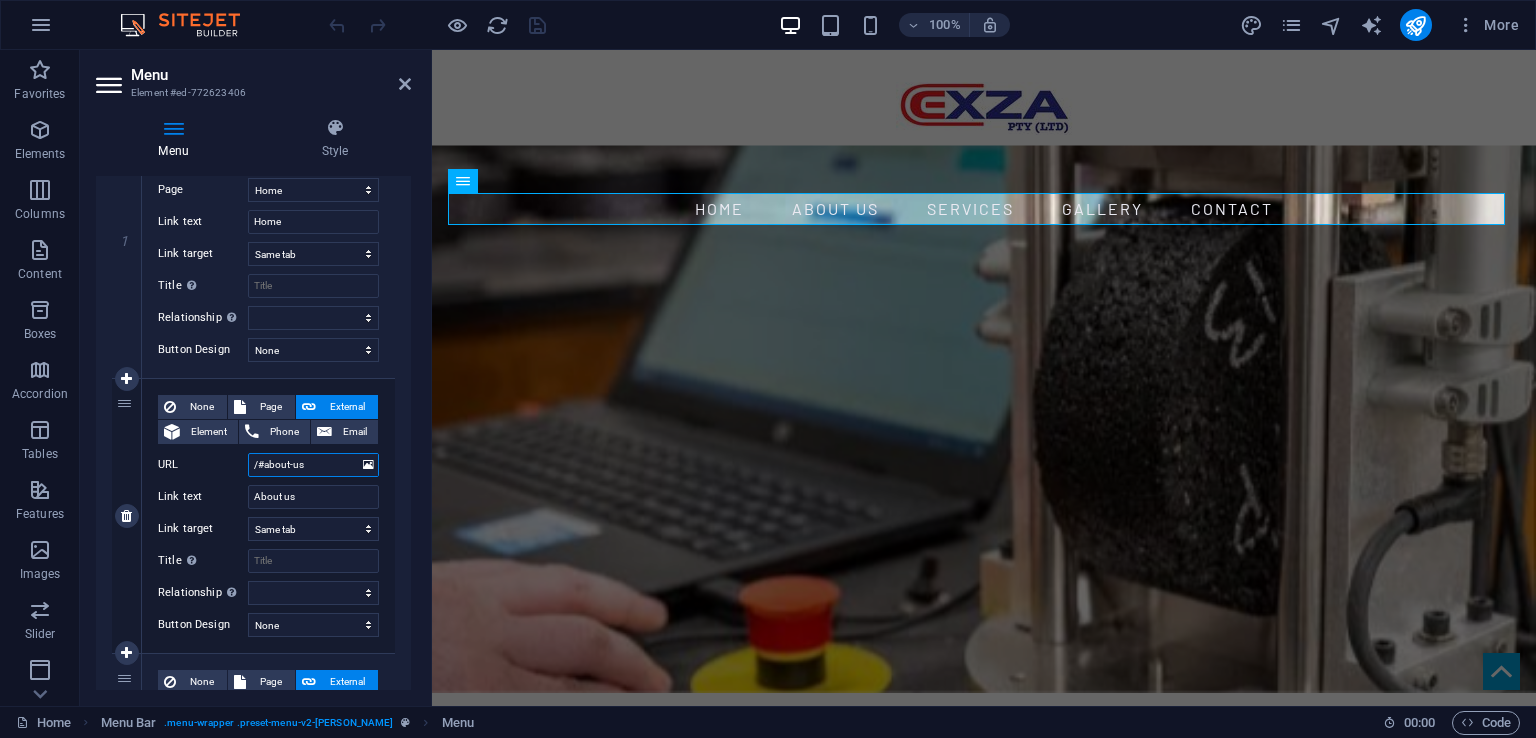 select 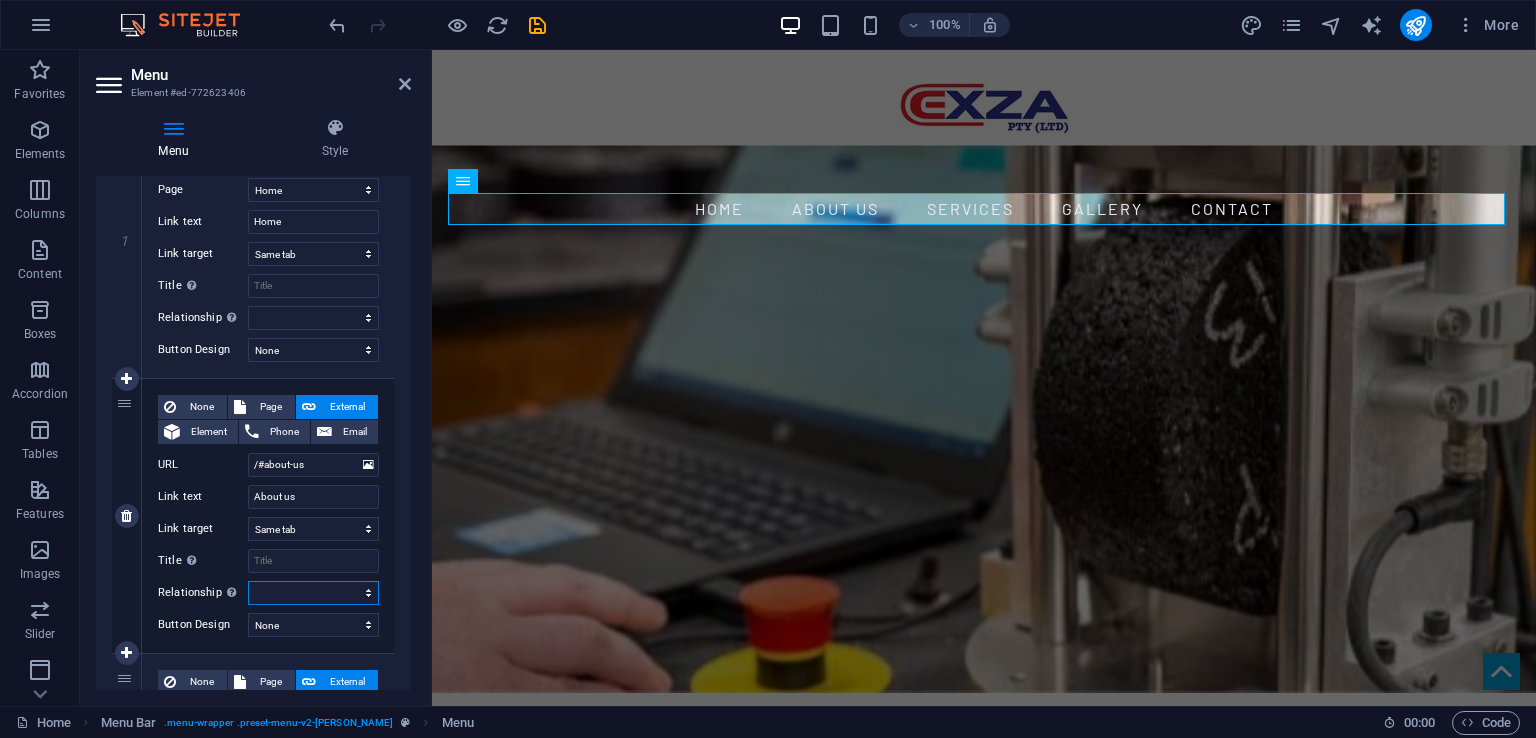 click on "alternate author bookmark external help license next nofollow noreferrer noopener prev search tag" at bounding box center [313, 593] 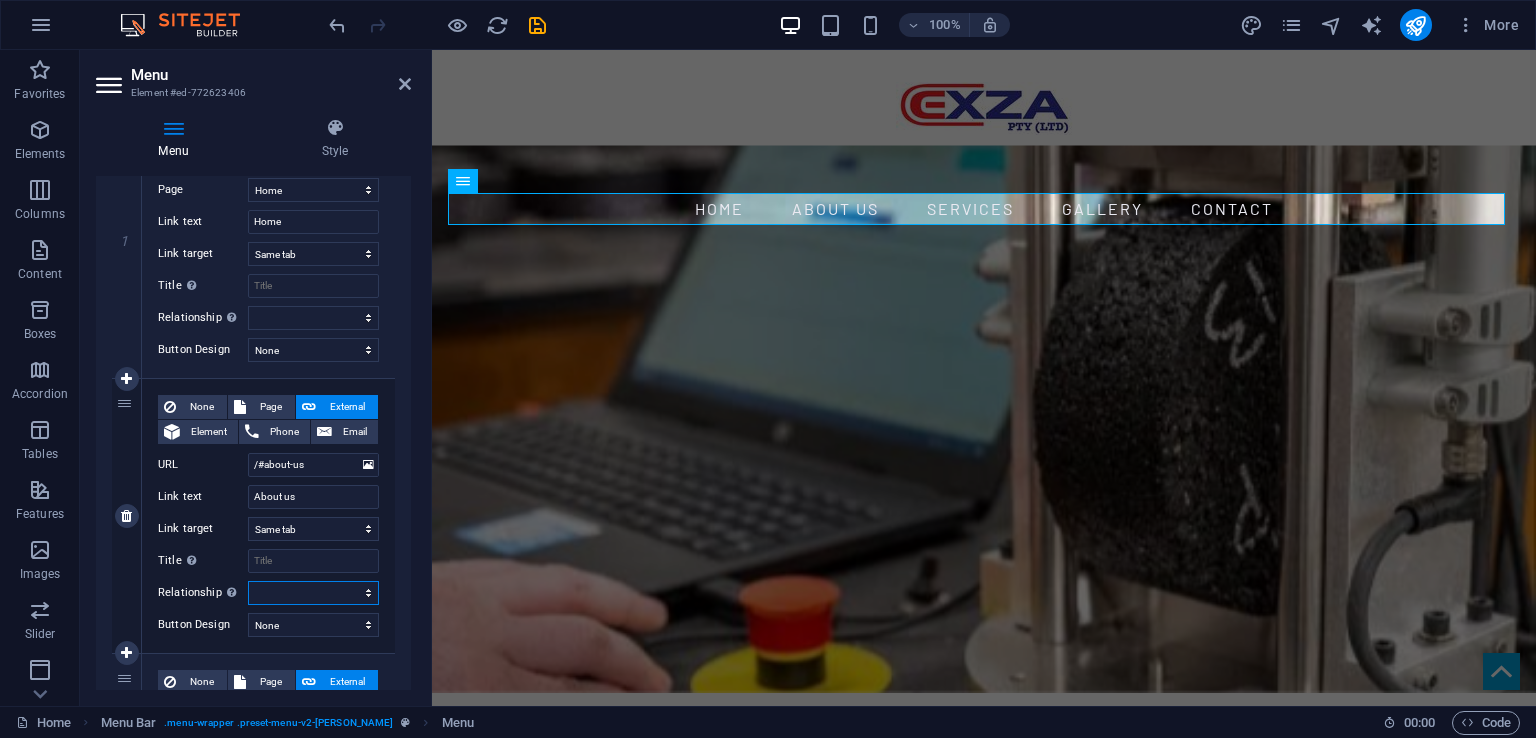 click on "alternate author bookmark external help license next nofollow noreferrer noopener prev search tag" at bounding box center [313, 593] 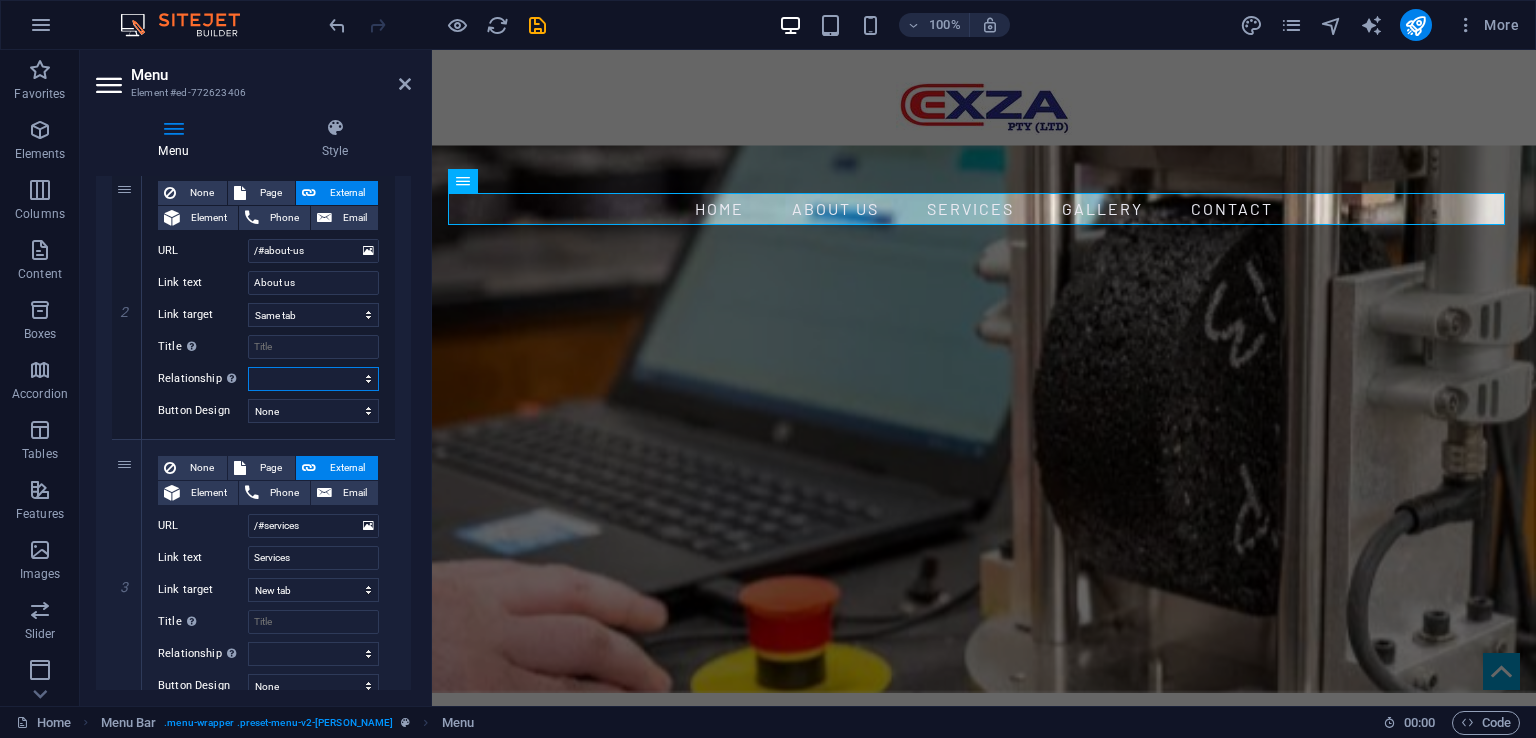 scroll, scrollTop: 468, scrollLeft: 0, axis: vertical 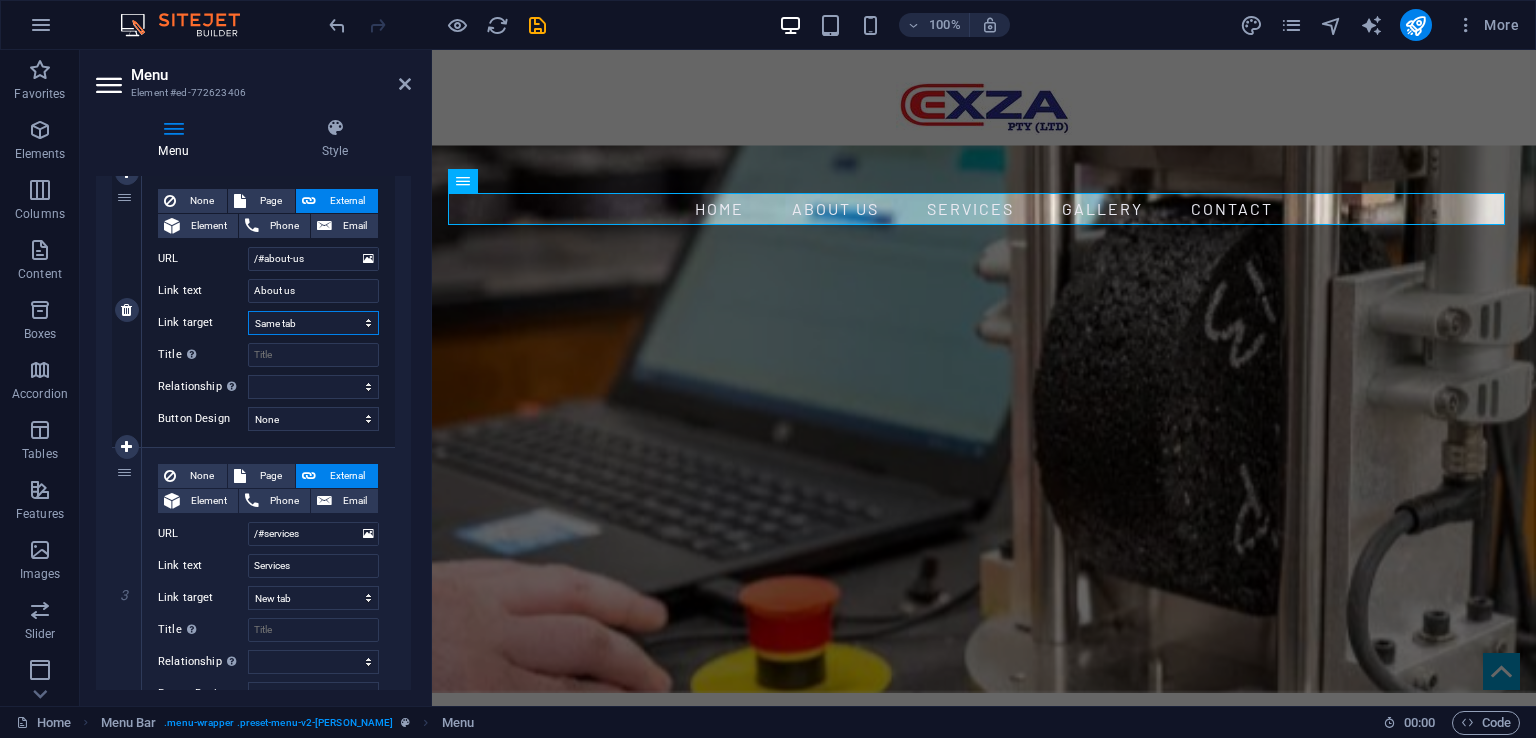click on "New tab Same tab Overlay" at bounding box center [313, 323] 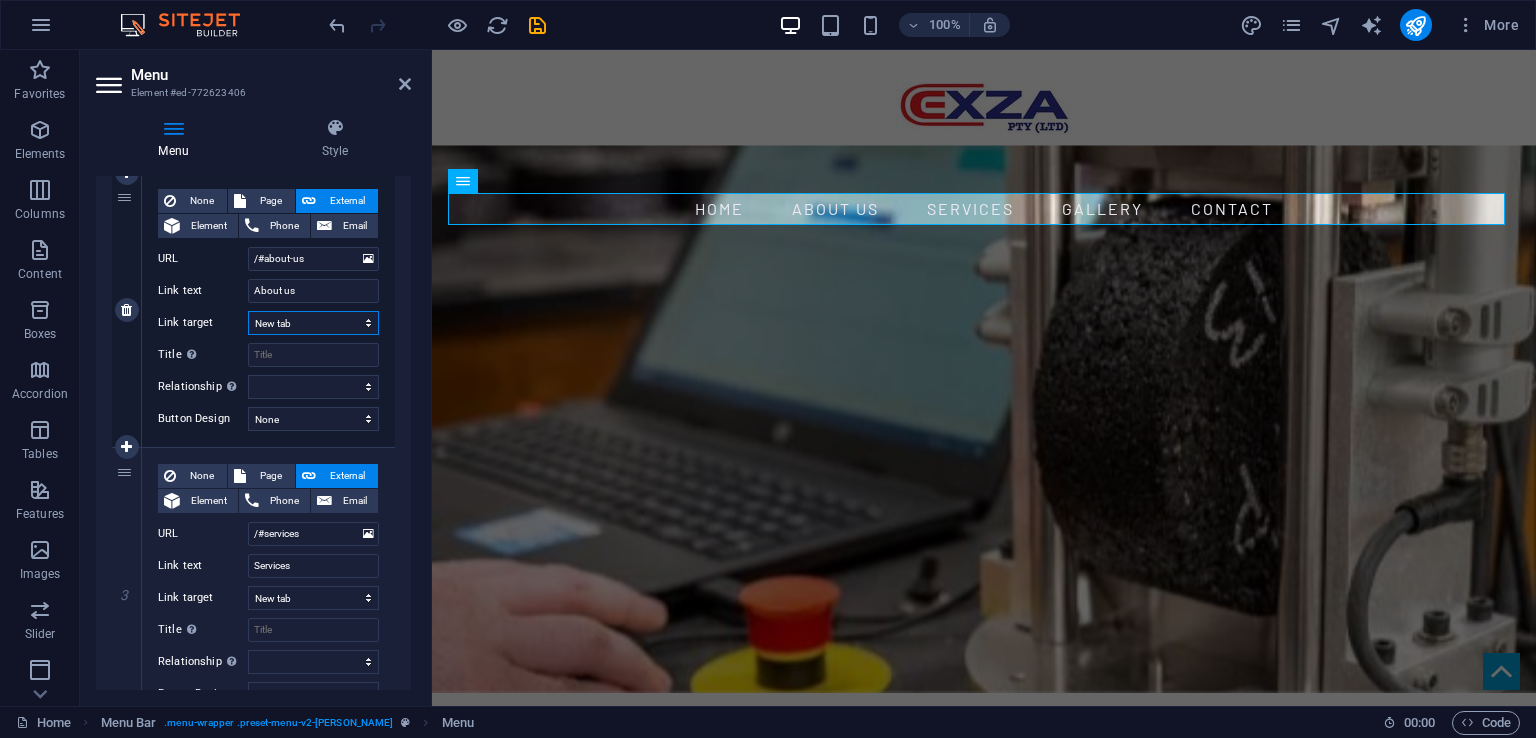 click on "New tab Same tab Overlay" at bounding box center [313, 323] 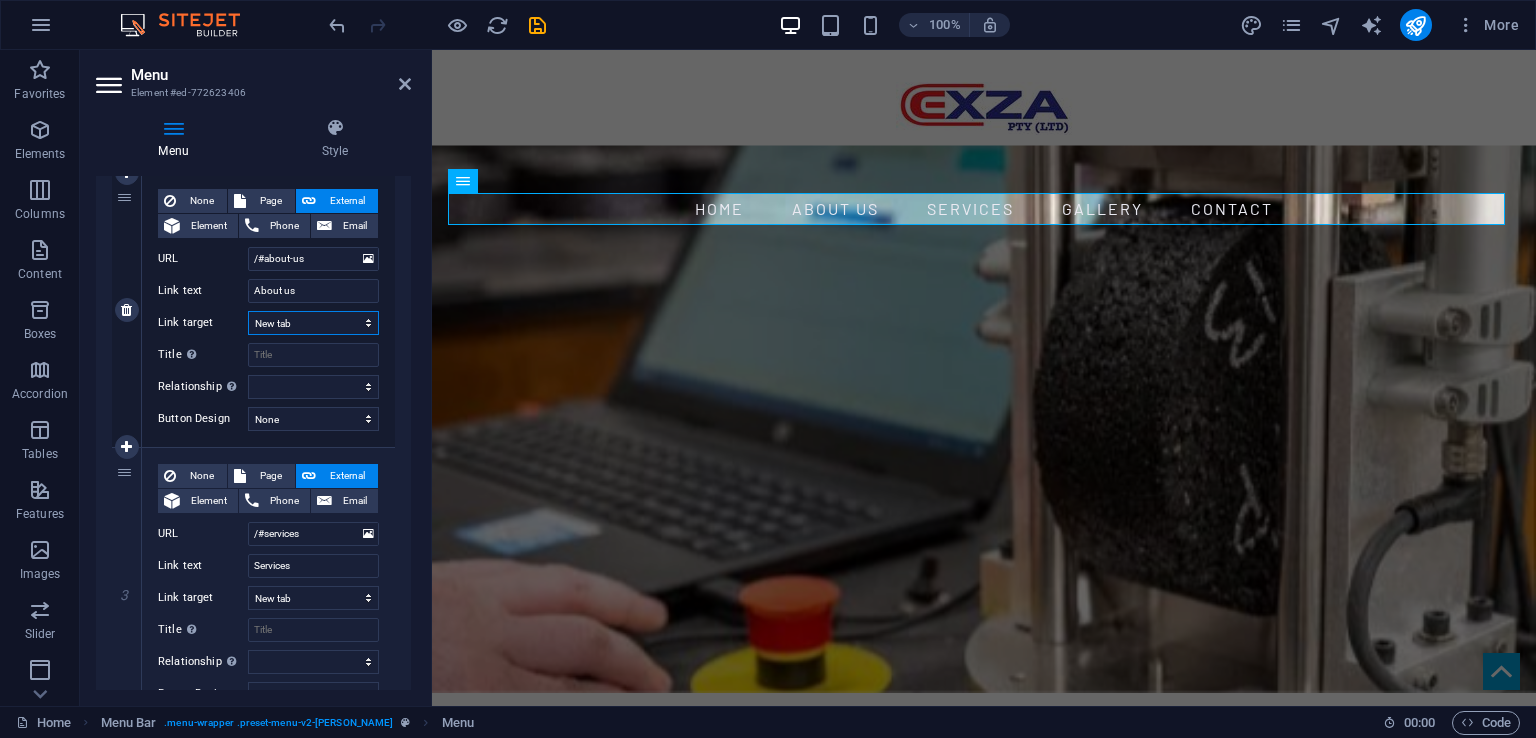 select 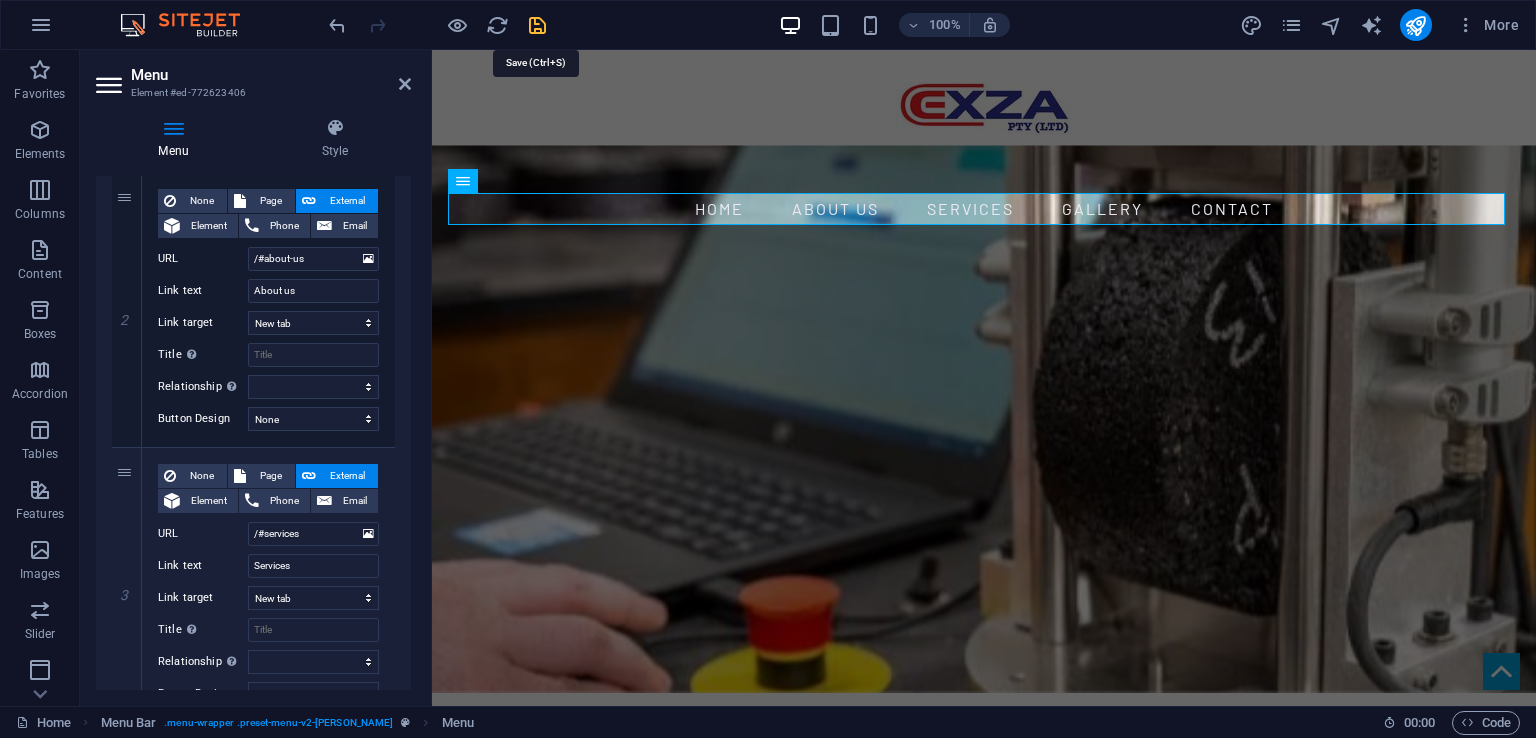drag, startPoint x: 540, startPoint y: 24, endPoint x: 454, endPoint y: 218, distance: 212.20744 